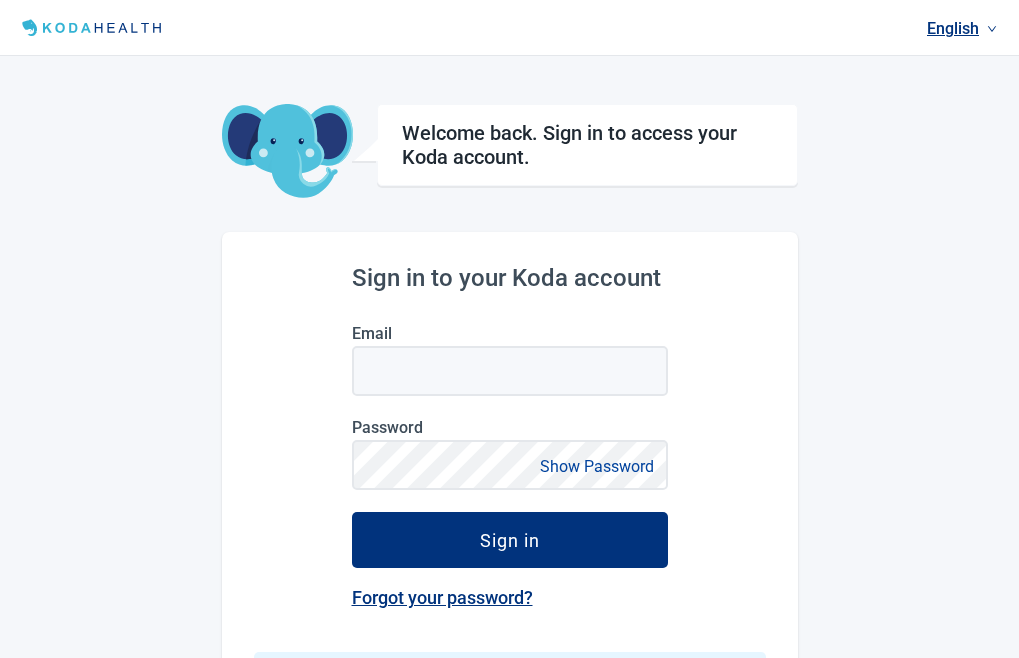 scroll, scrollTop: 0, scrollLeft: 0, axis: both 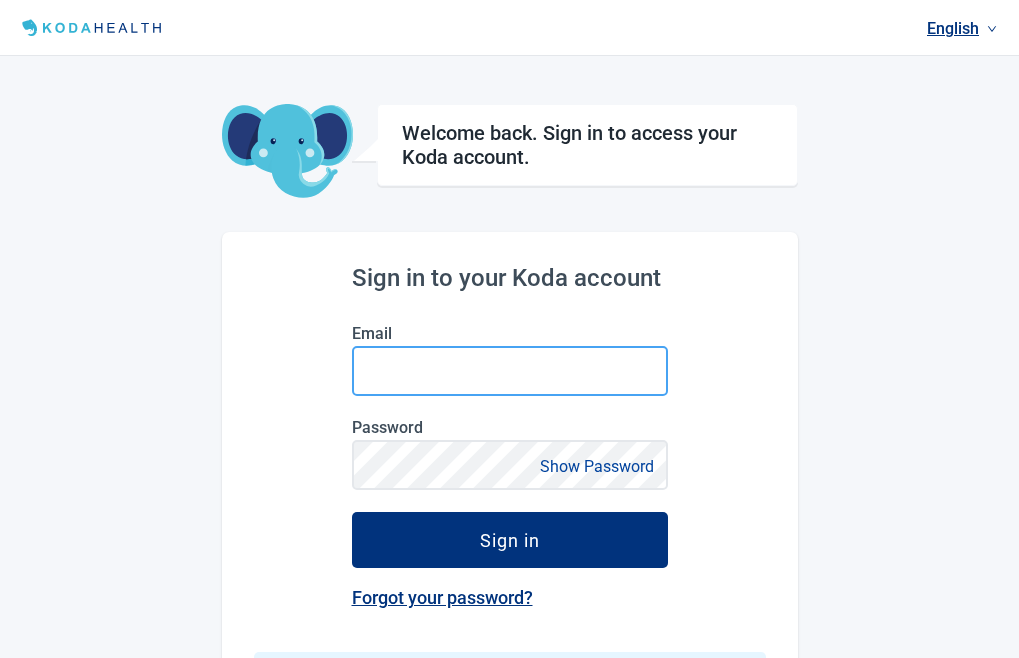 type on "[EMAIL]" 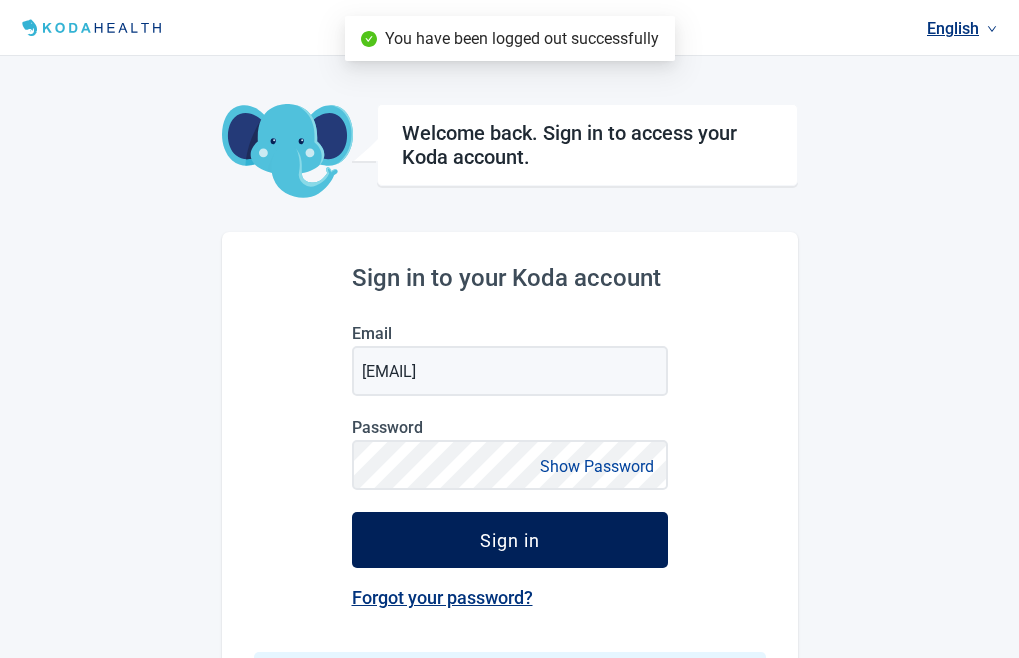 click on "Sign in" at bounding box center (510, 540) 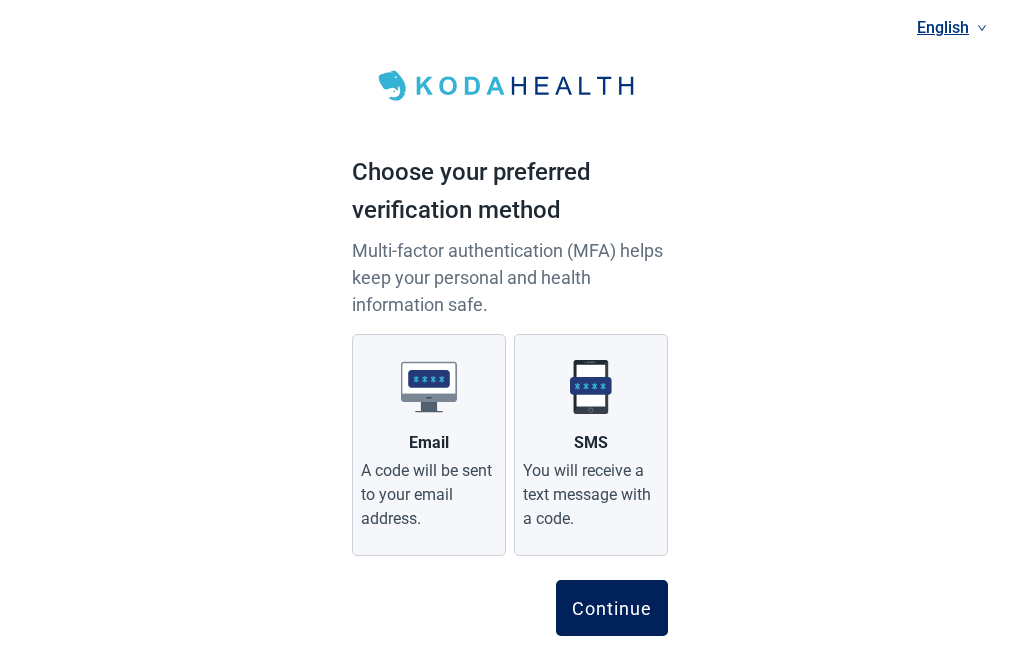 click on "Continue" at bounding box center (612, 608) 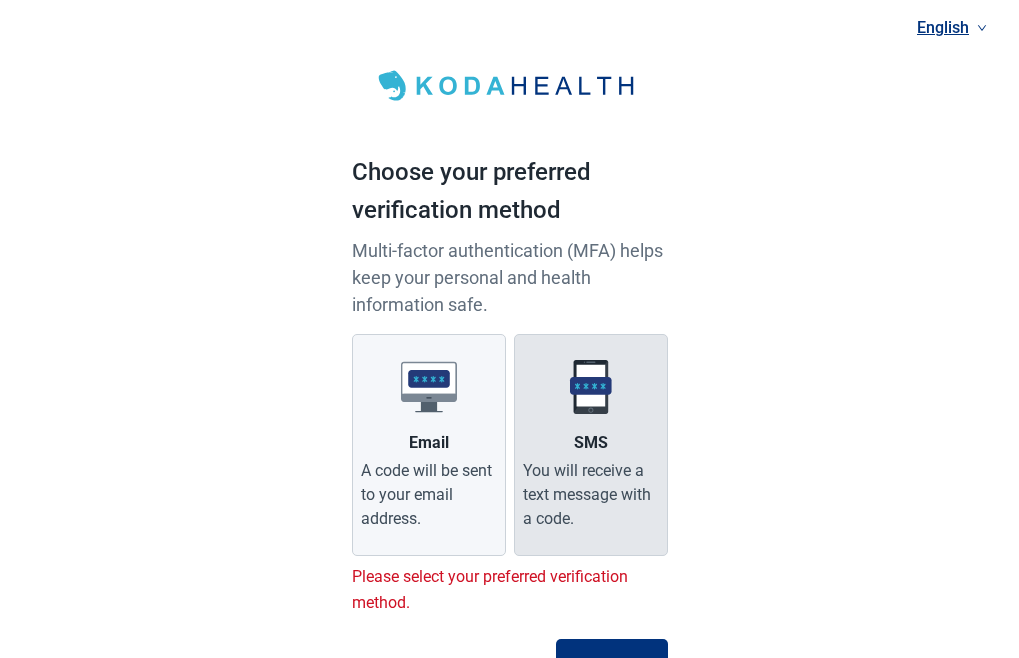 click on "You will receive a text message with a code." at bounding box center (591, 495) 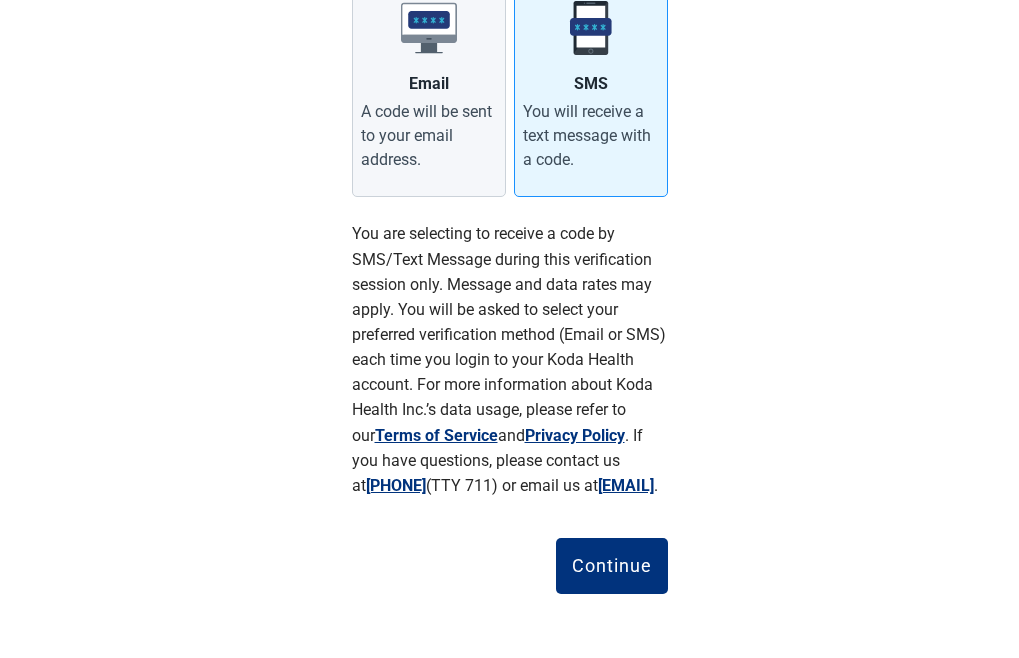 scroll, scrollTop: 384, scrollLeft: 0, axis: vertical 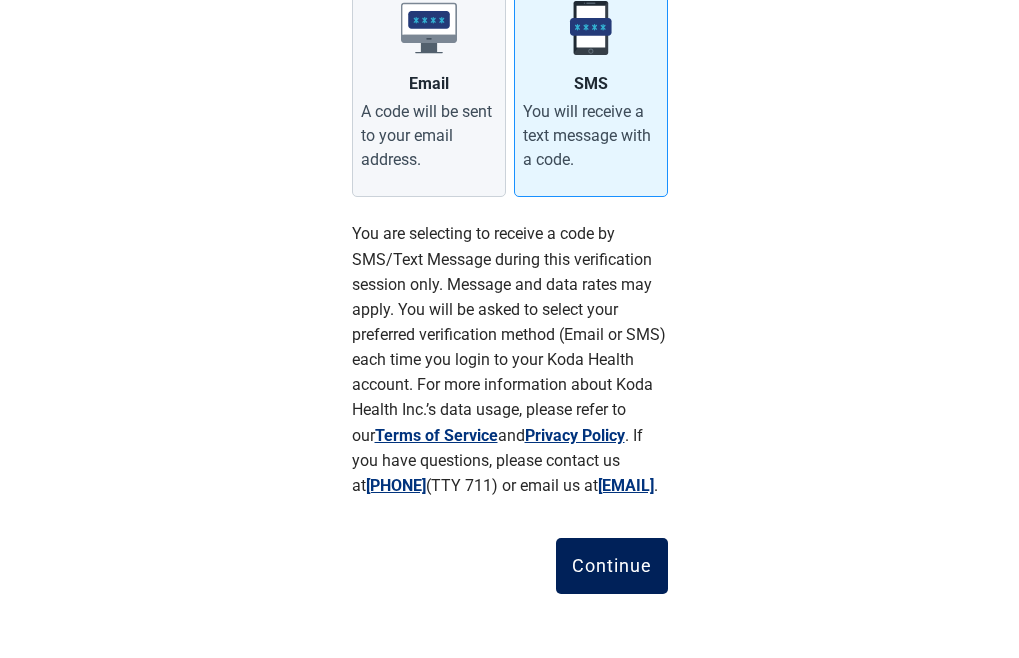 click on "Continue" at bounding box center [612, 566] 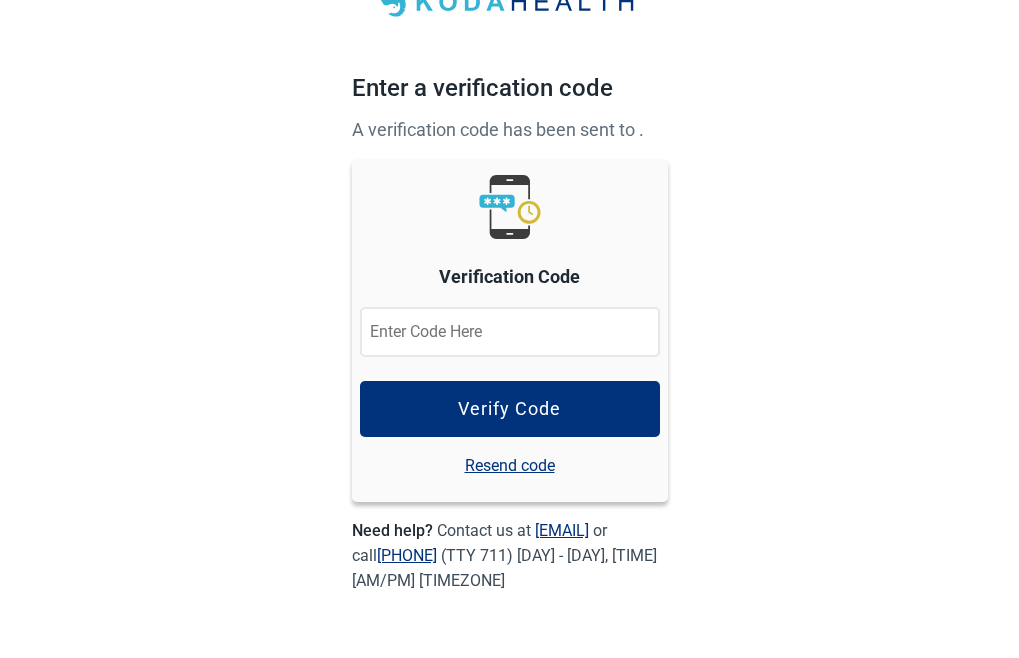 scroll, scrollTop: 109, scrollLeft: 0, axis: vertical 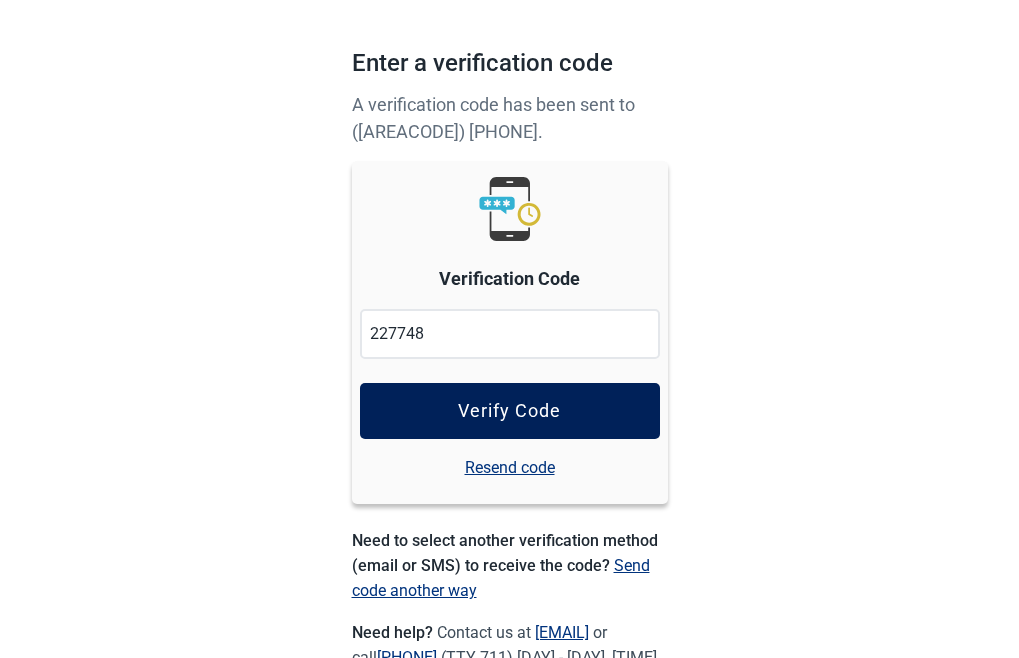 click on "Verify Code" at bounding box center (510, 411) 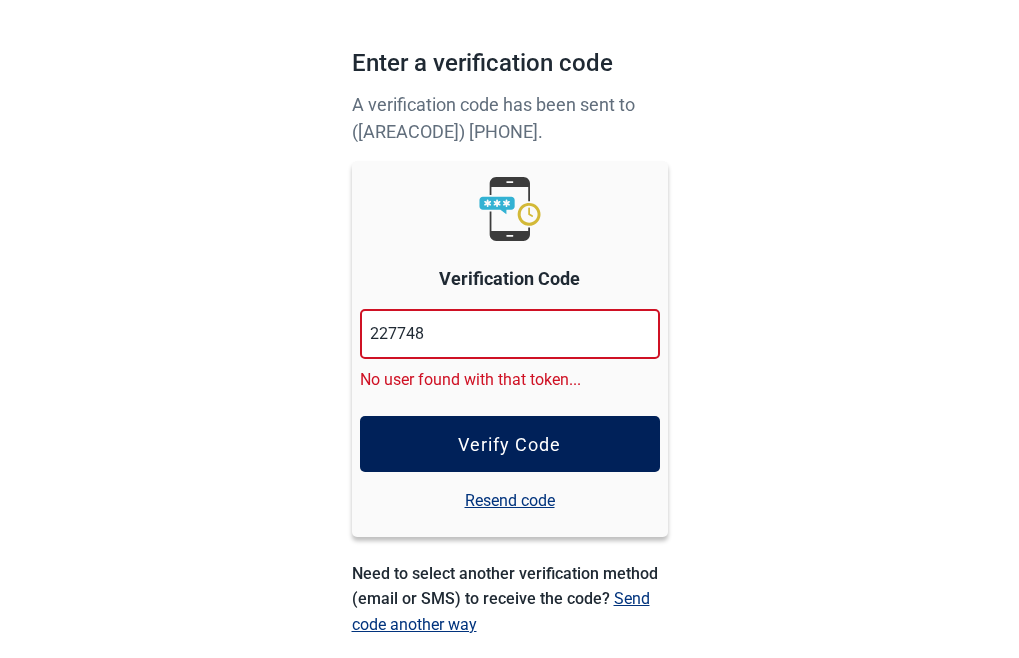 click on "Verify Code" at bounding box center [509, 444] 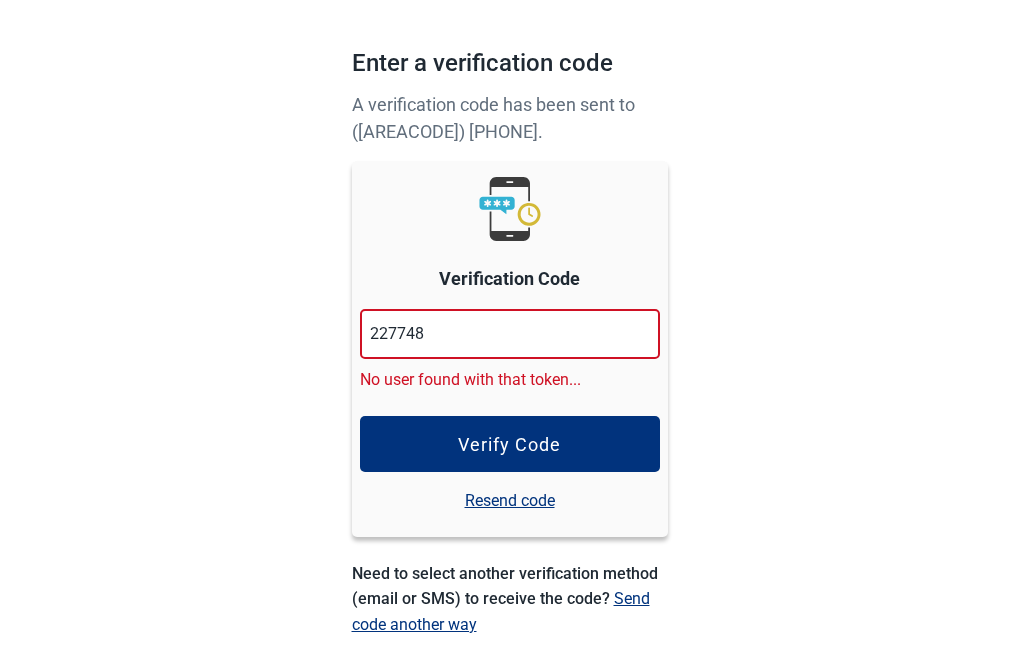 click on "Resend code" at bounding box center (510, 500) 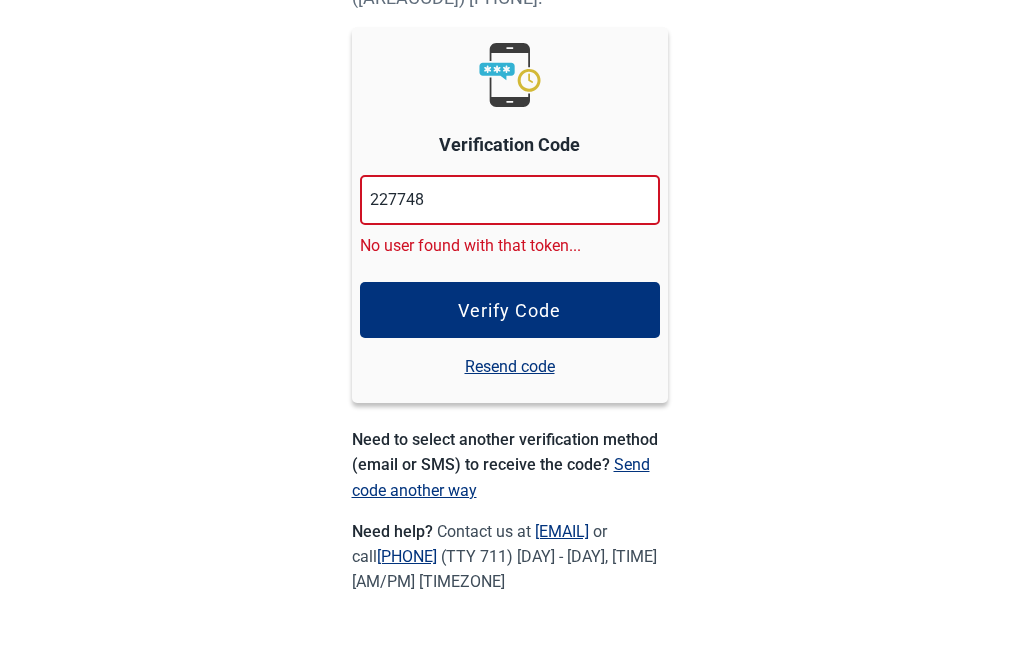 scroll, scrollTop: 268, scrollLeft: 0, axis: vertical 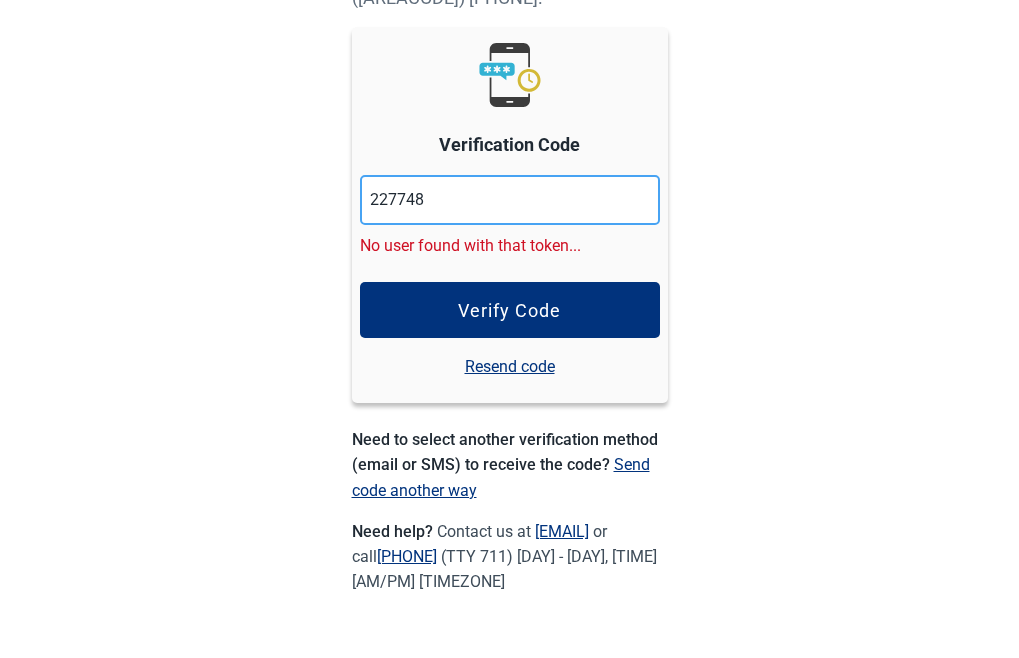 click on "227748" at bounding box center (510, 200) 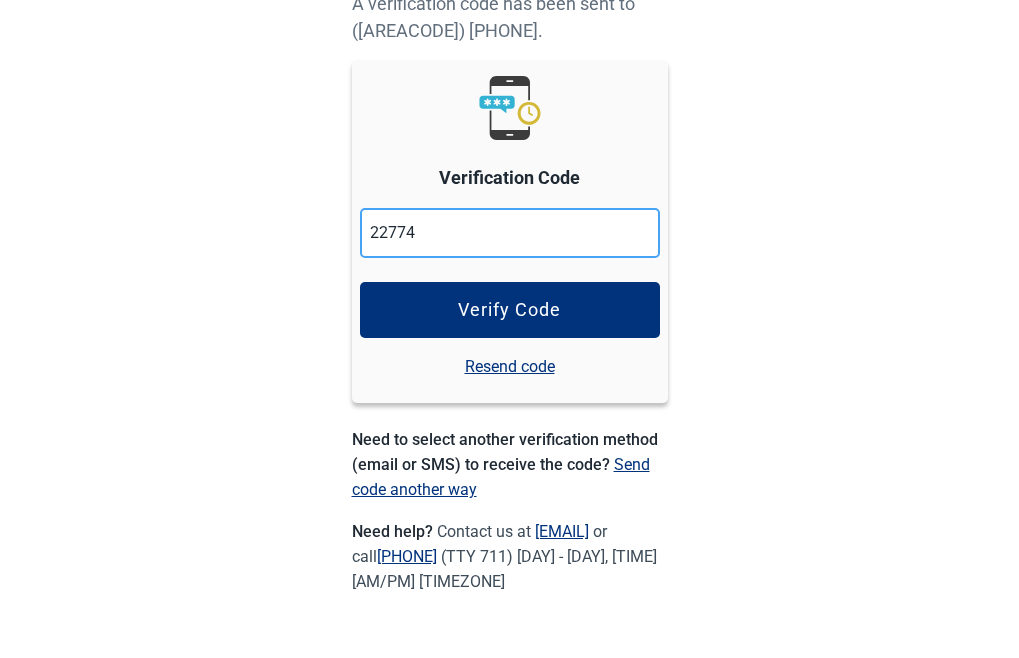 scroll, scrollTop: 235, scrollLeft: 0, axis: vertical 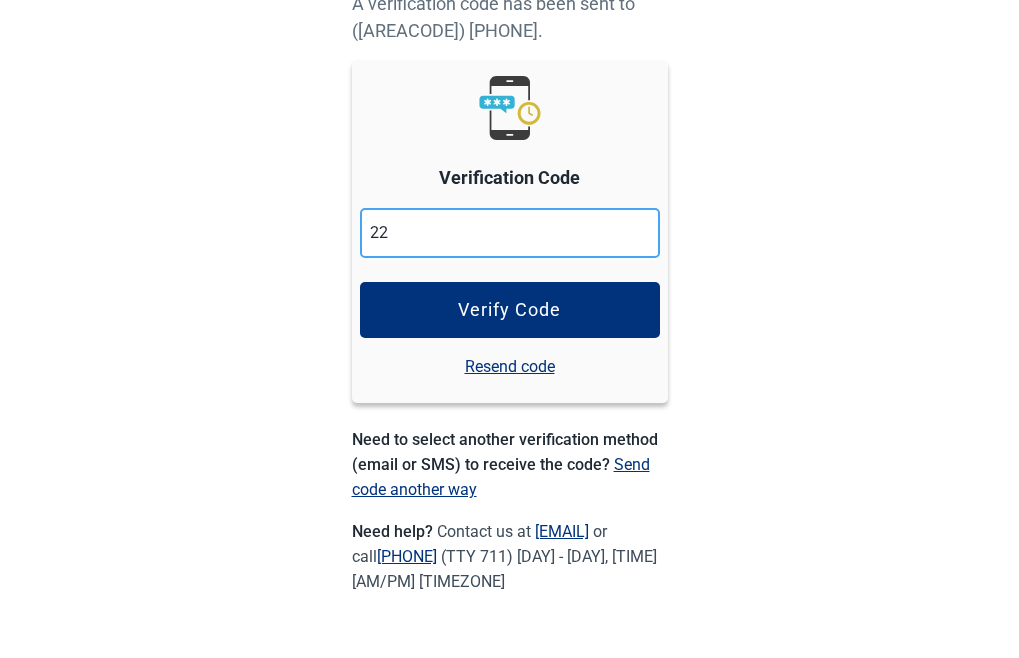 type on "2" 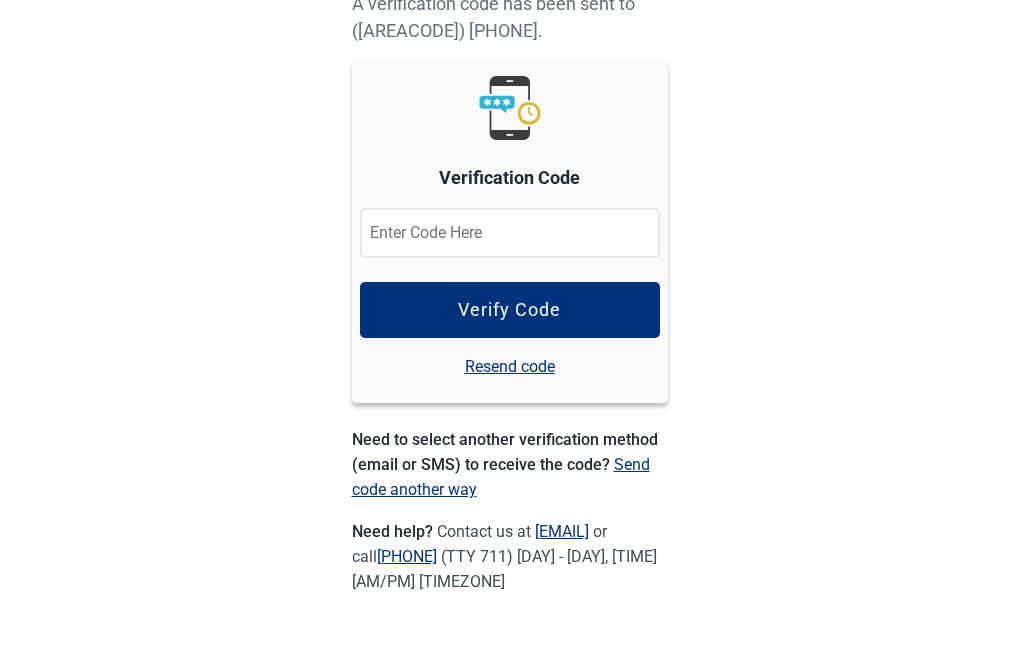 click on "Resend code" at bounding box center [510, 366] 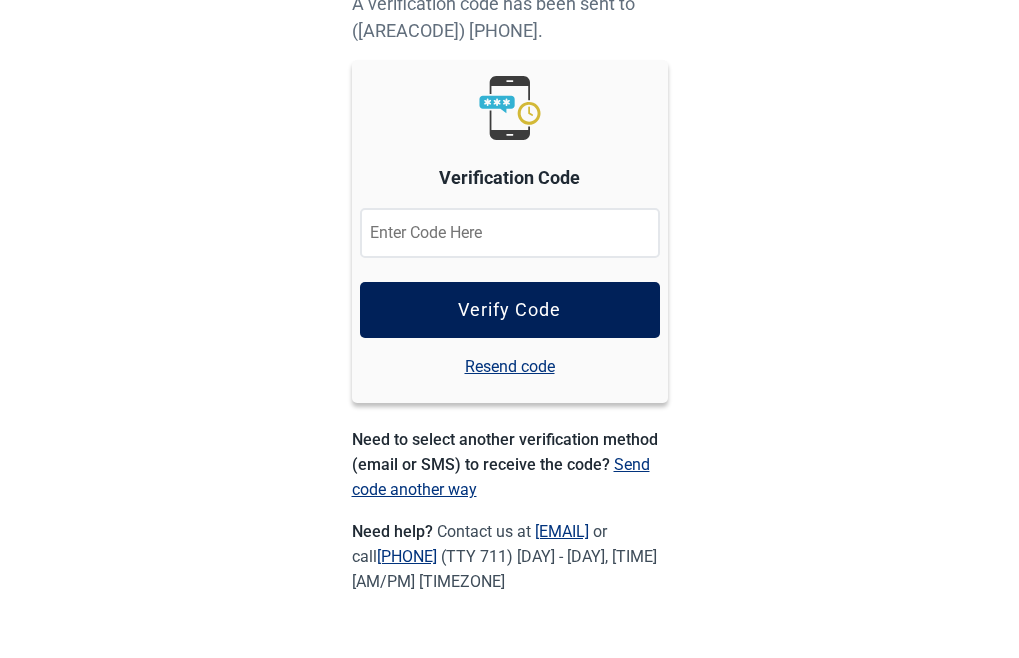 click on "Verify Code" at bounding box center (509, 310) 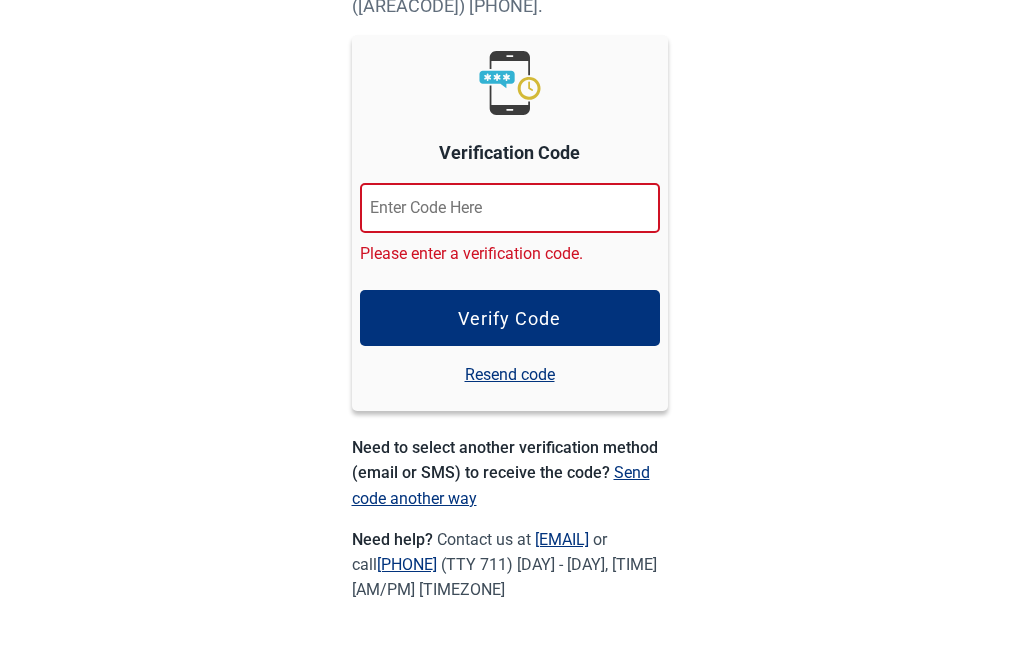 click on "Resend code" at bounding box center (510, 374) 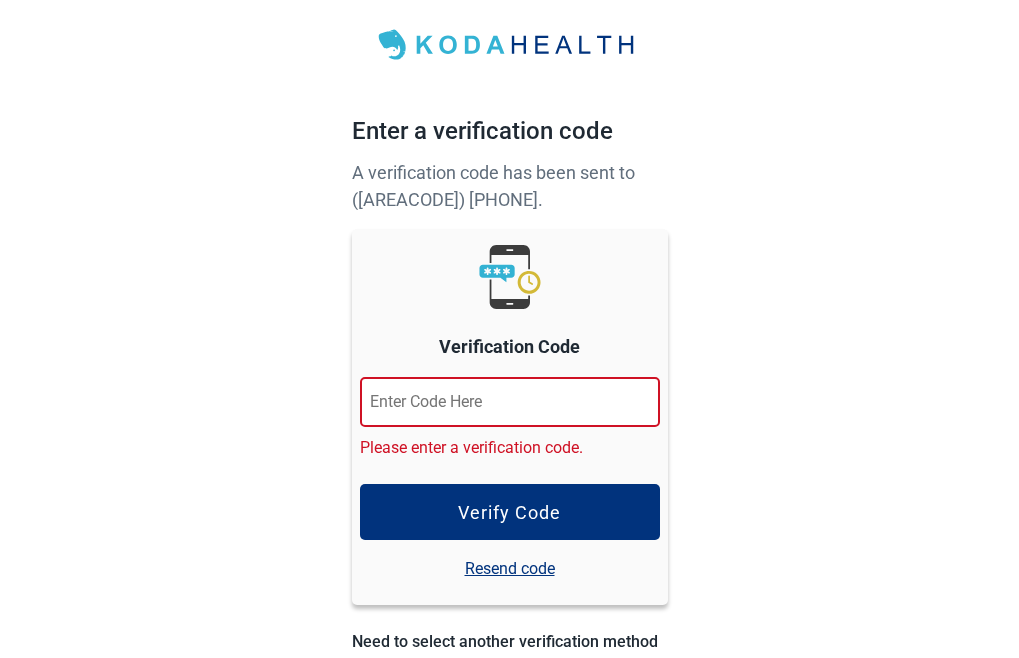 scroll, scrollTop: 35, scrollLeft: 0, axis: vertical 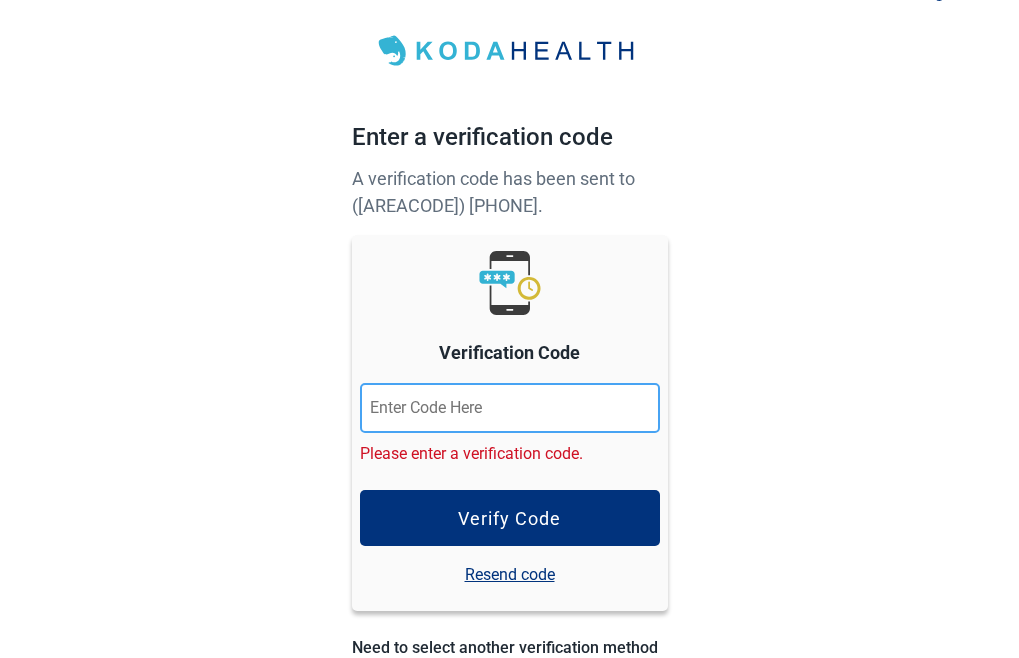 click at bounding box center (510, 408) 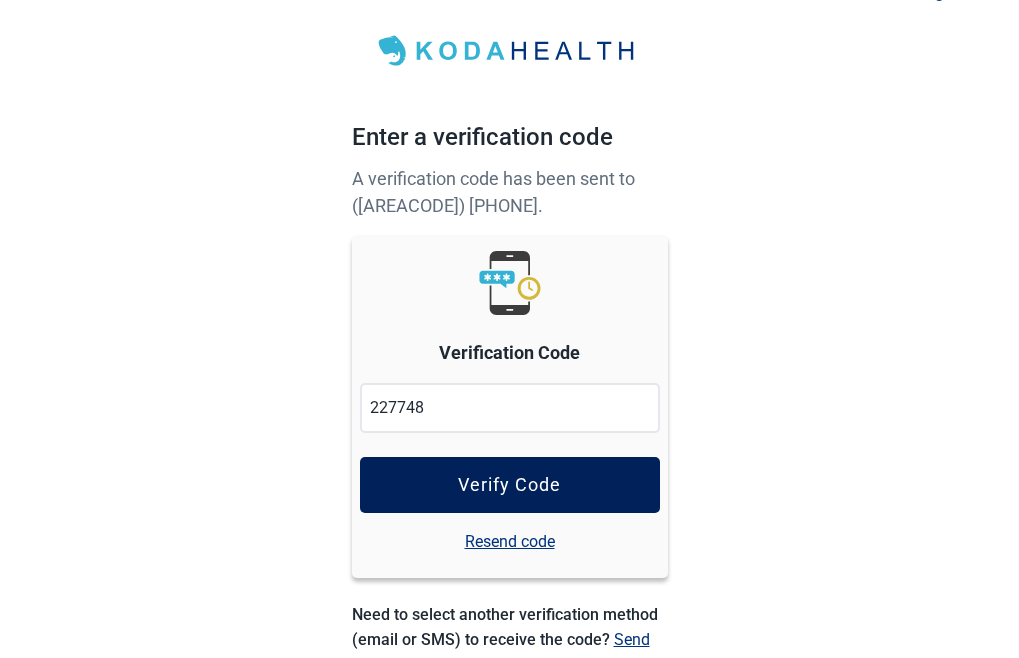click on "Verify Code" at bounding box center (510, 485) 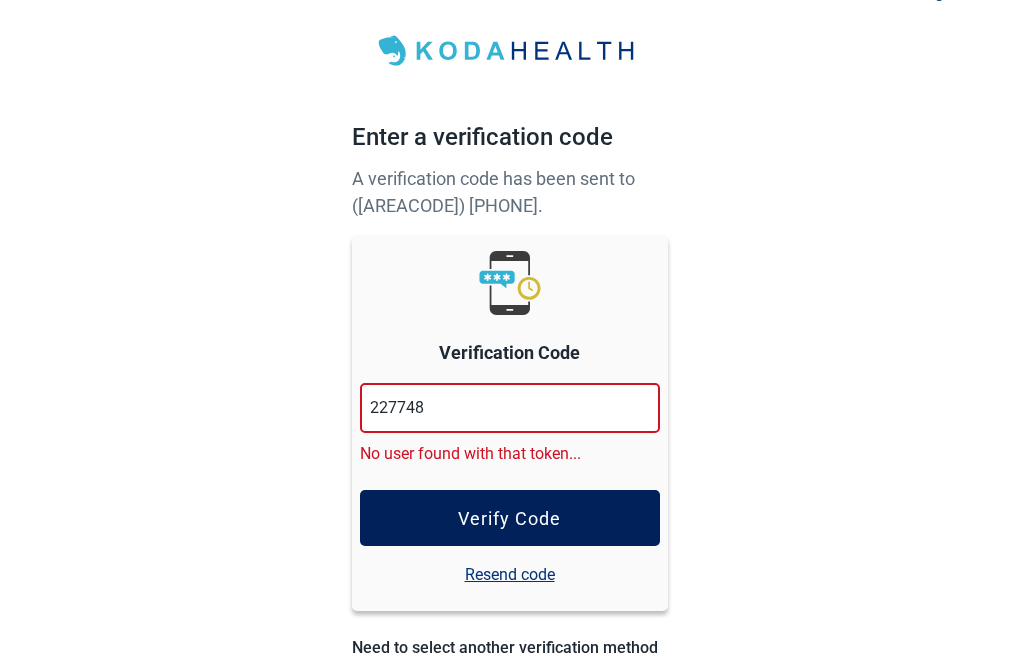 click on "Verify Code" at bounding box center [509, 518] 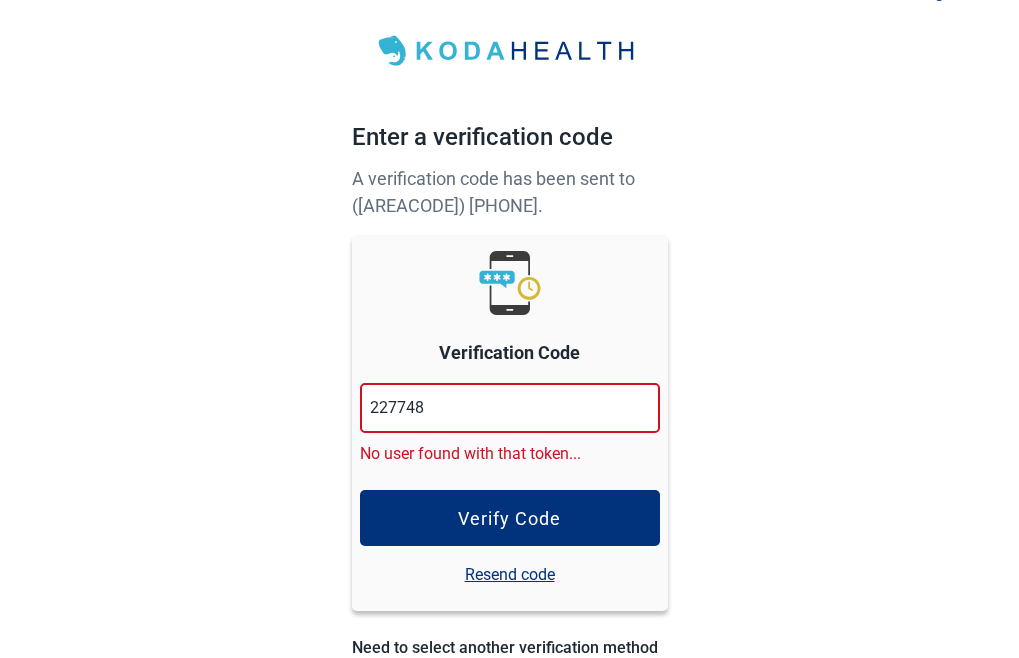 click on "Resend code" at bounding box center (510, 574) 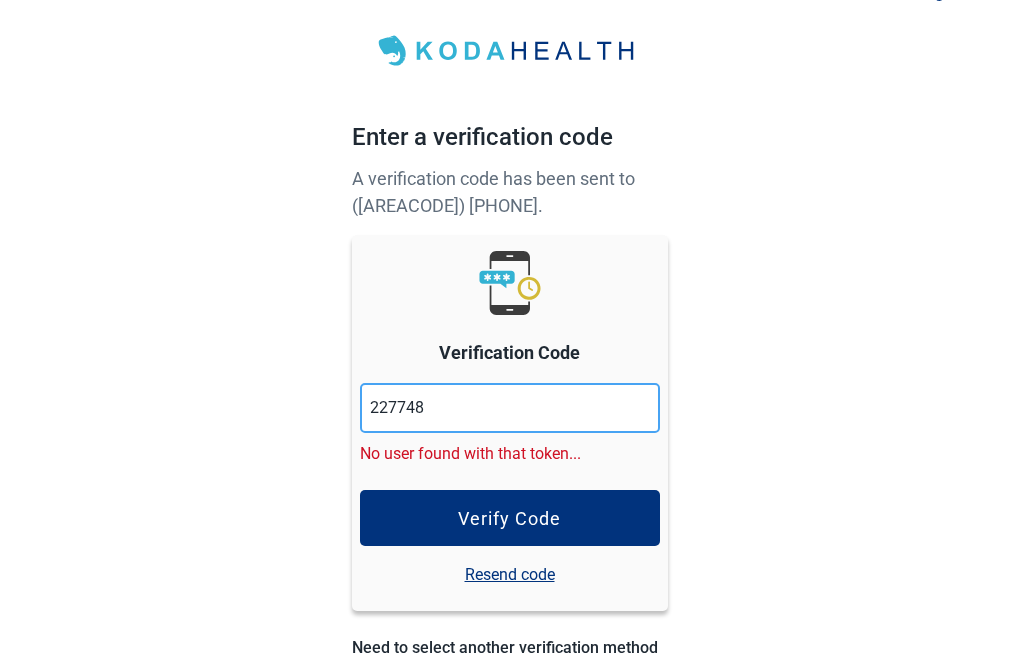 click on "227748" at bounding box center [510, 408] 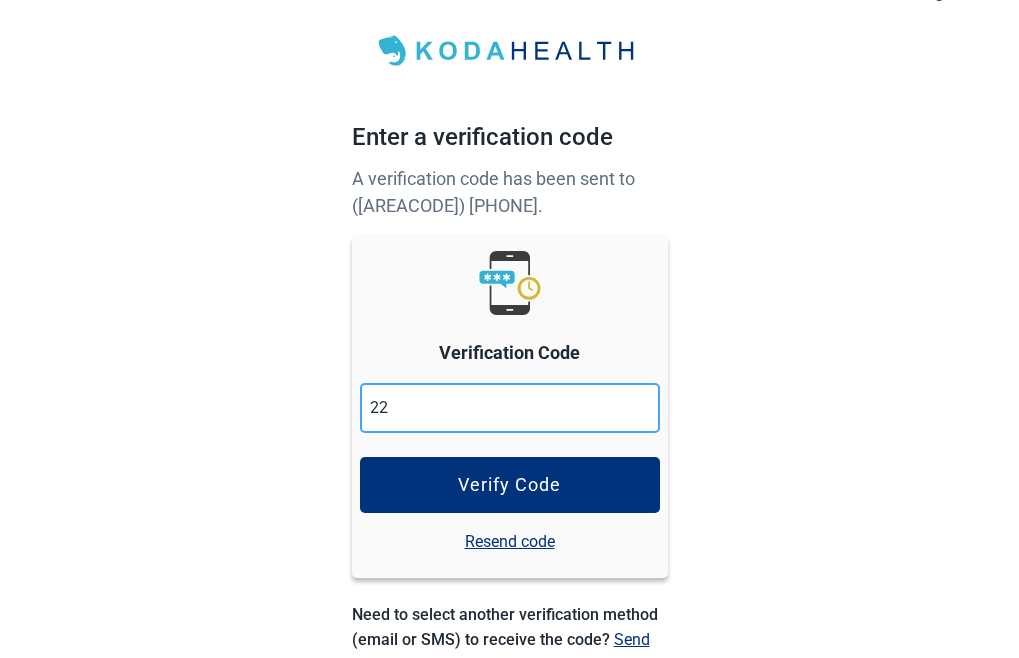 type on "2" 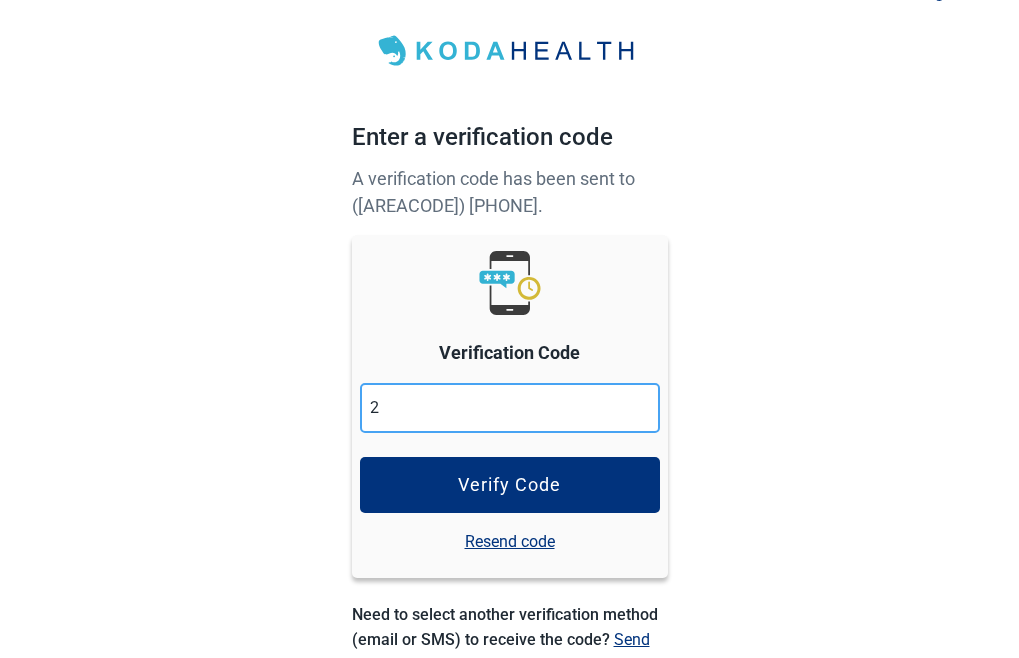 type 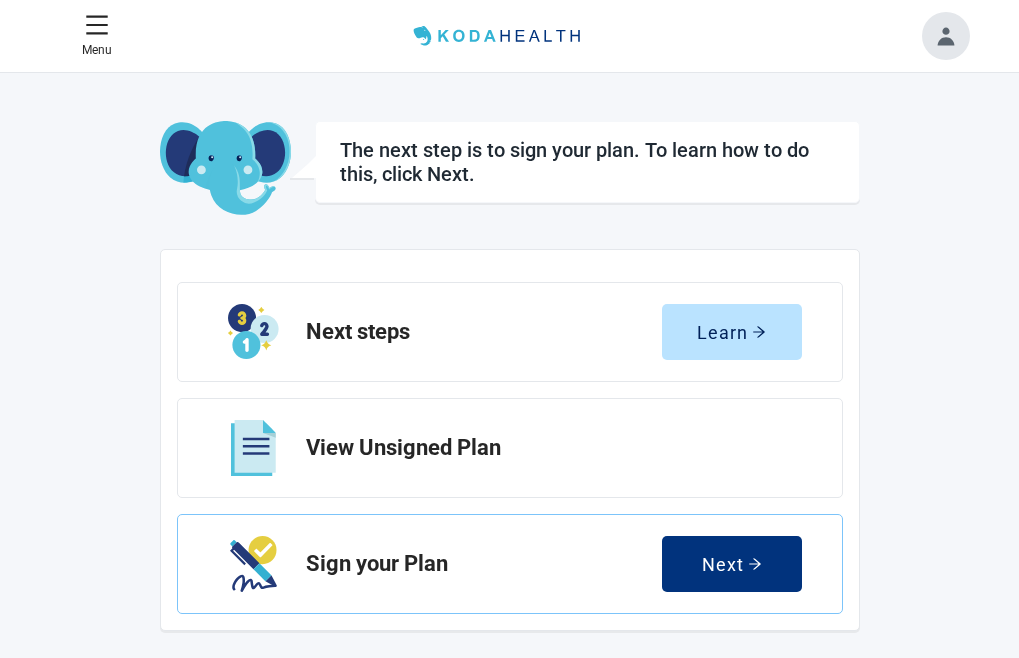 scroll, scrollTop: 0, scrollLeft: 0, axis: both 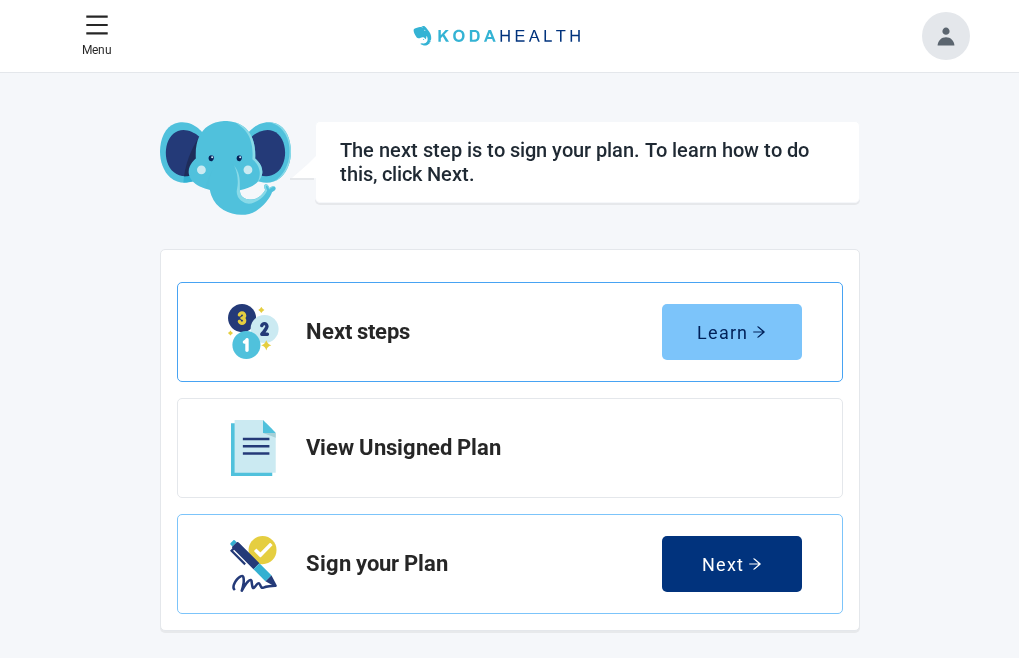 click on "Learn" at bounding box center (731, 332) 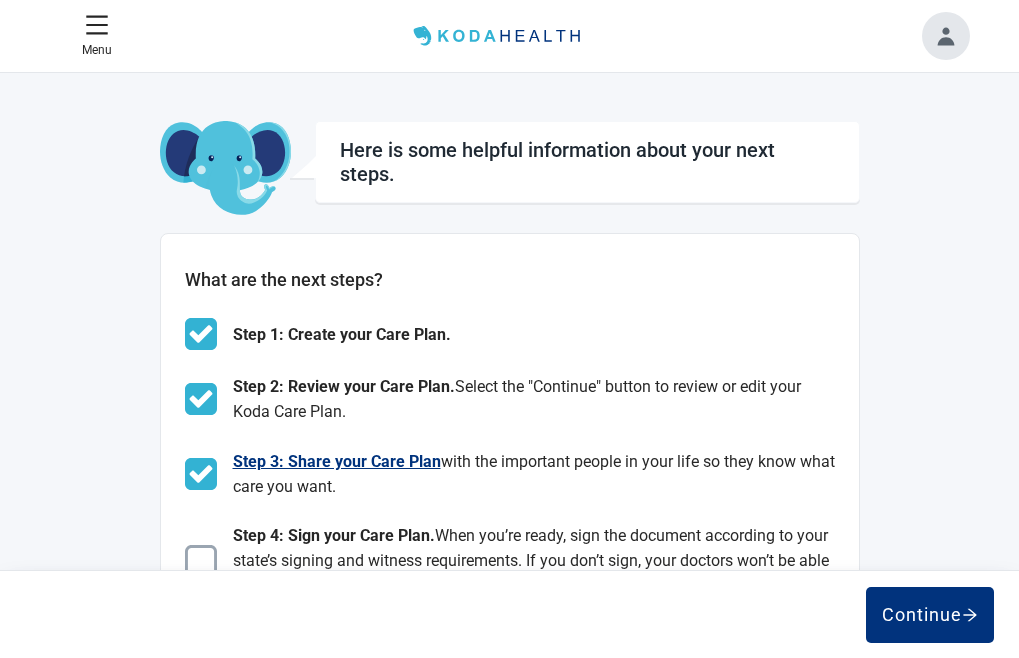 click on "Step 3: Share your Care Plan" at bounding box center [337, 461] 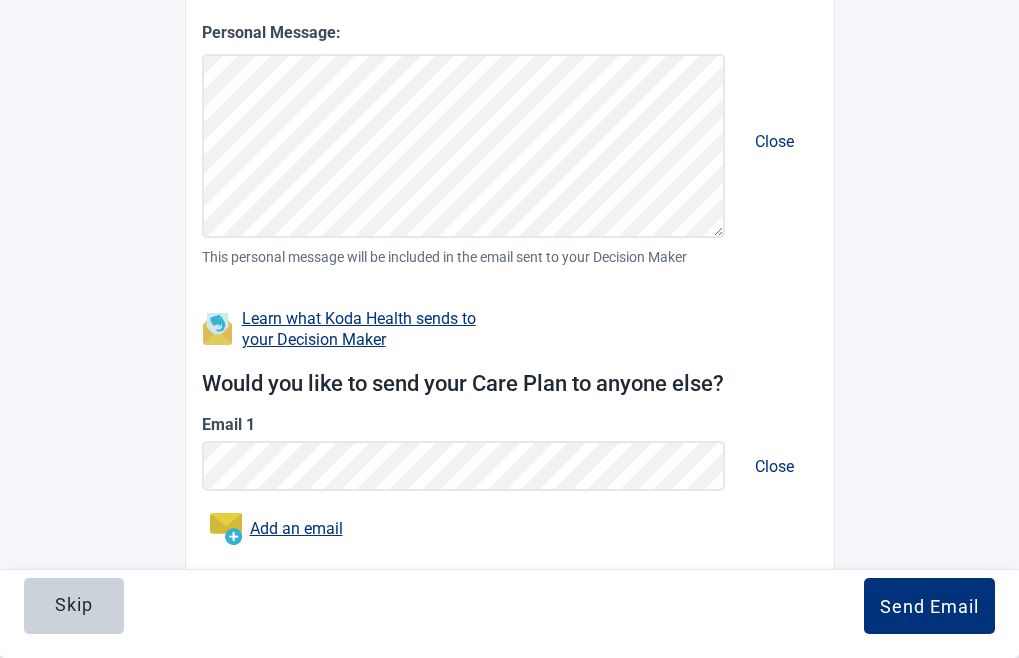 scroll, scrollTop: 716, scrollLeft: 0, axis: vertical 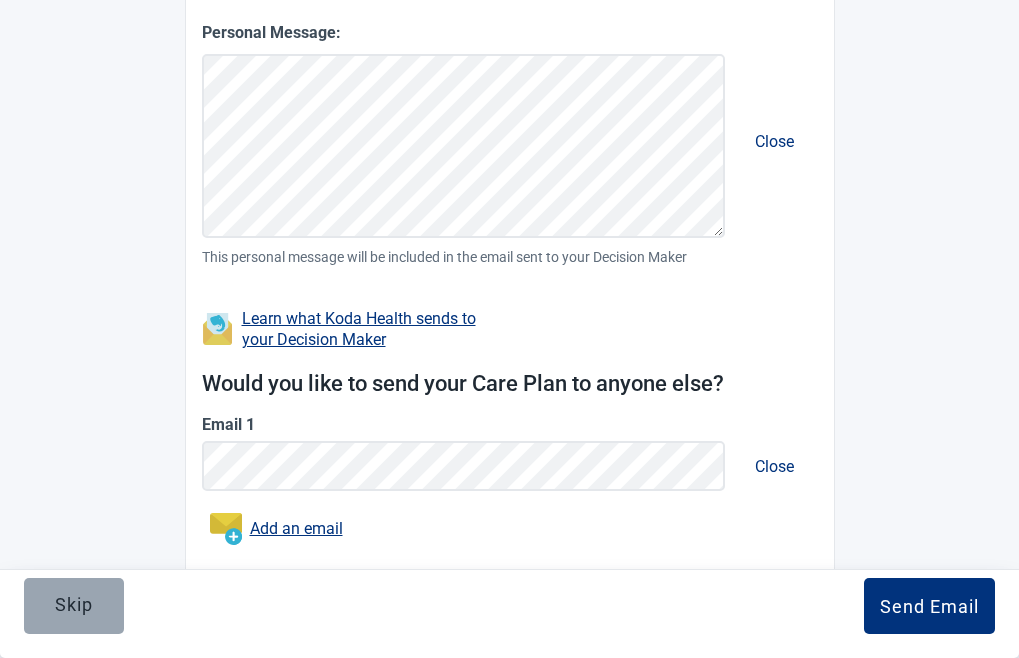 click on "Skip" at bounding box center [74, 605] 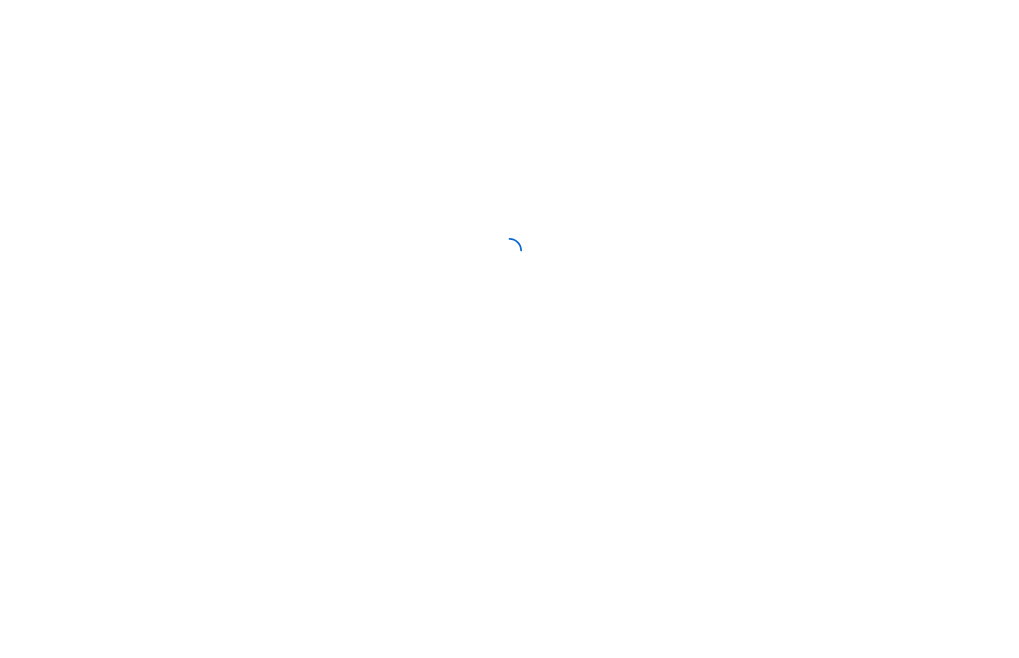 scroll, scrollTop: 0, scrollLeft: 0, axis: both 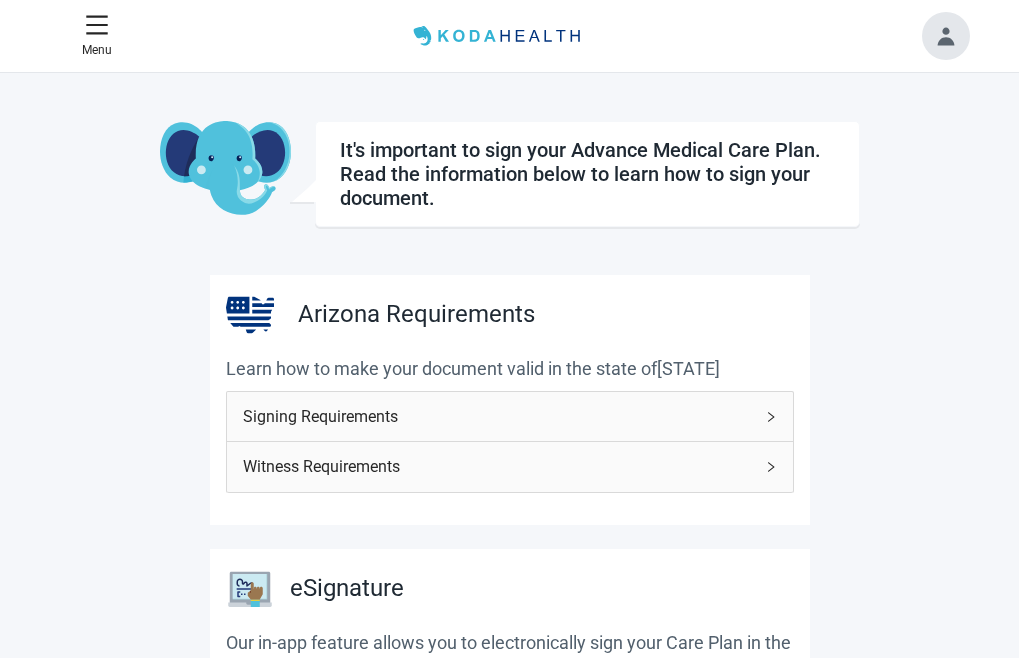 click on "Signing Requirements" at bounding box center (510, 416) 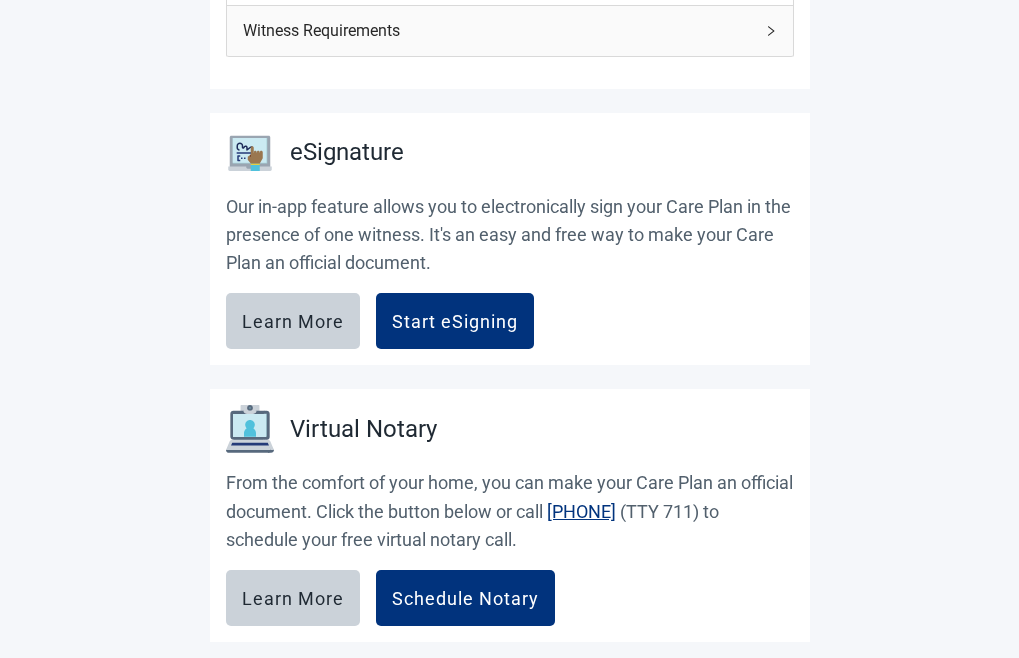 scroll, scrollTop: 680, scrollLeft: 0, axis: vertical 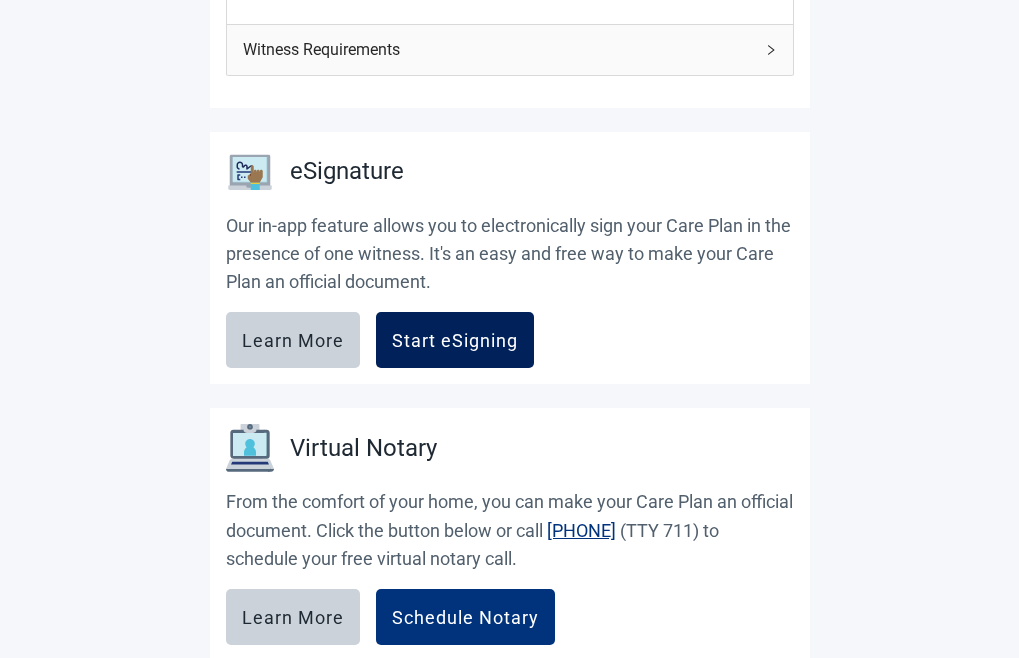 click on "Start eSigning" at bounding box center [455, 340] 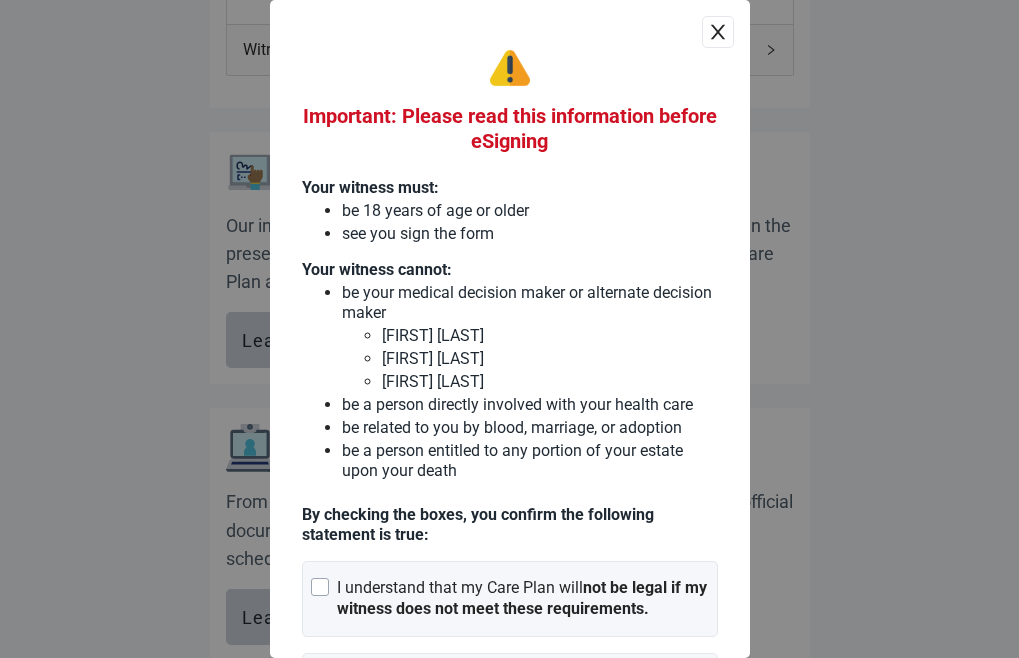 scroll, scrollTop: 235, scrollLeft: 0, axis: vertical 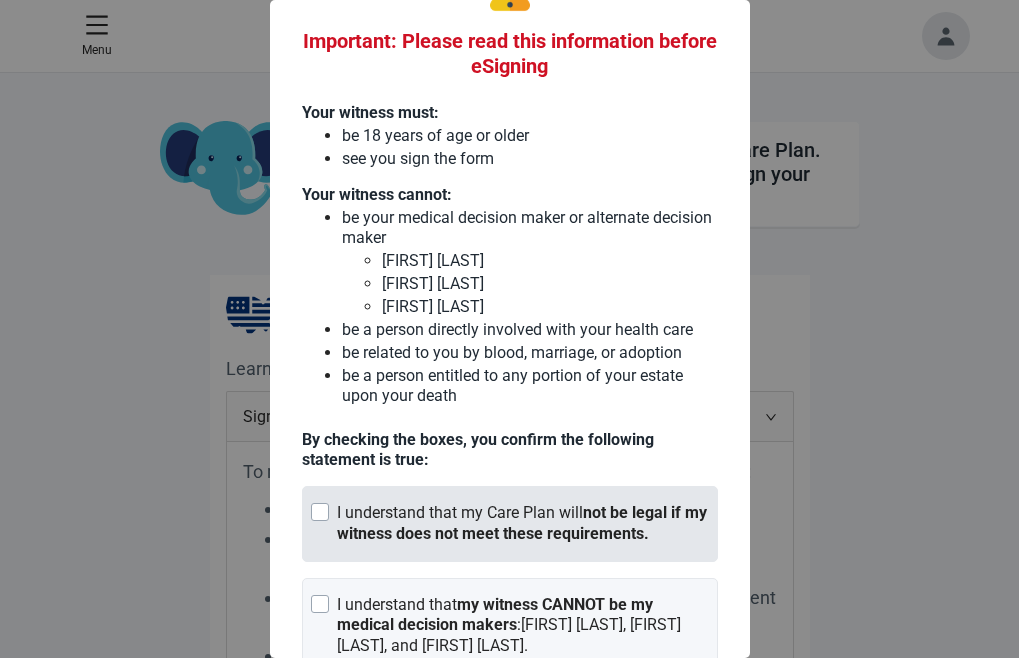 click at bounding box center (320, 512) 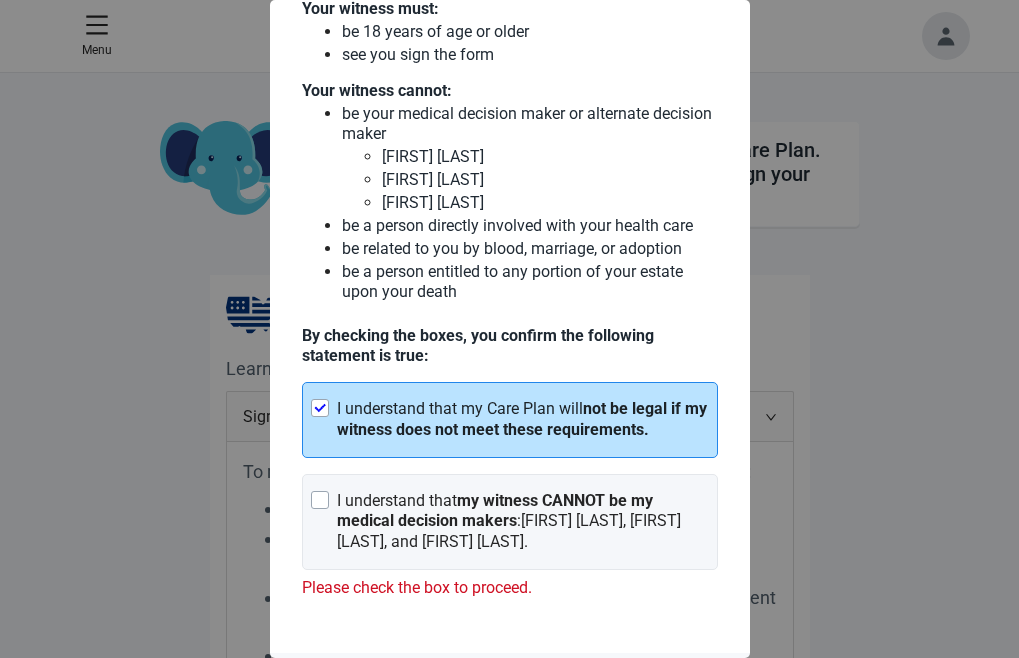 scroll, scrollTop: 254, scrollLeft: 0, axis: vertical 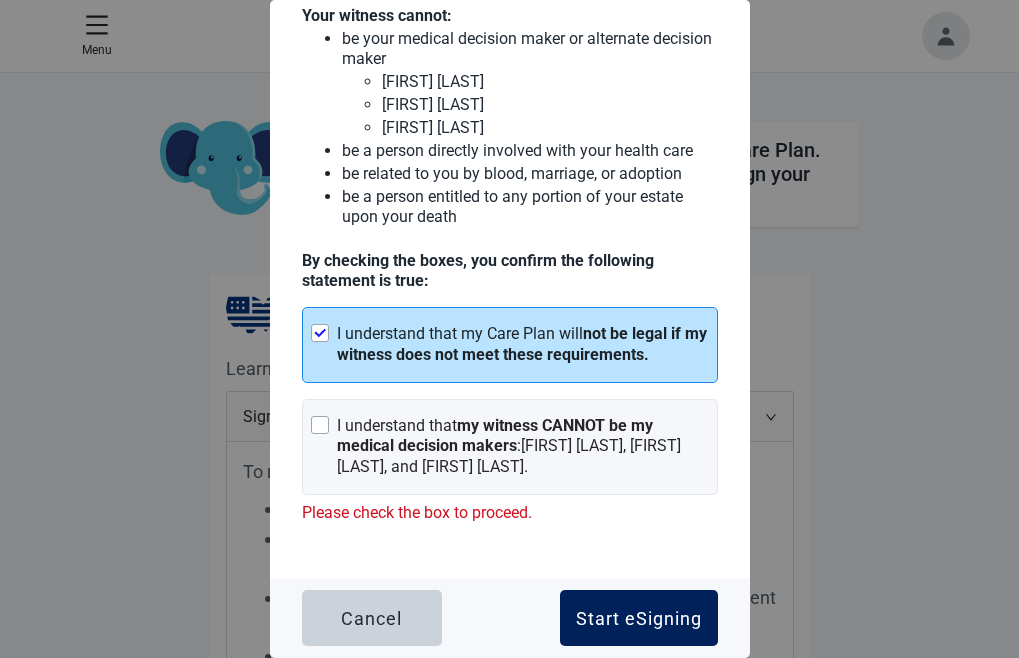 click on "Start eSigning" at bounding box center [639, 618] 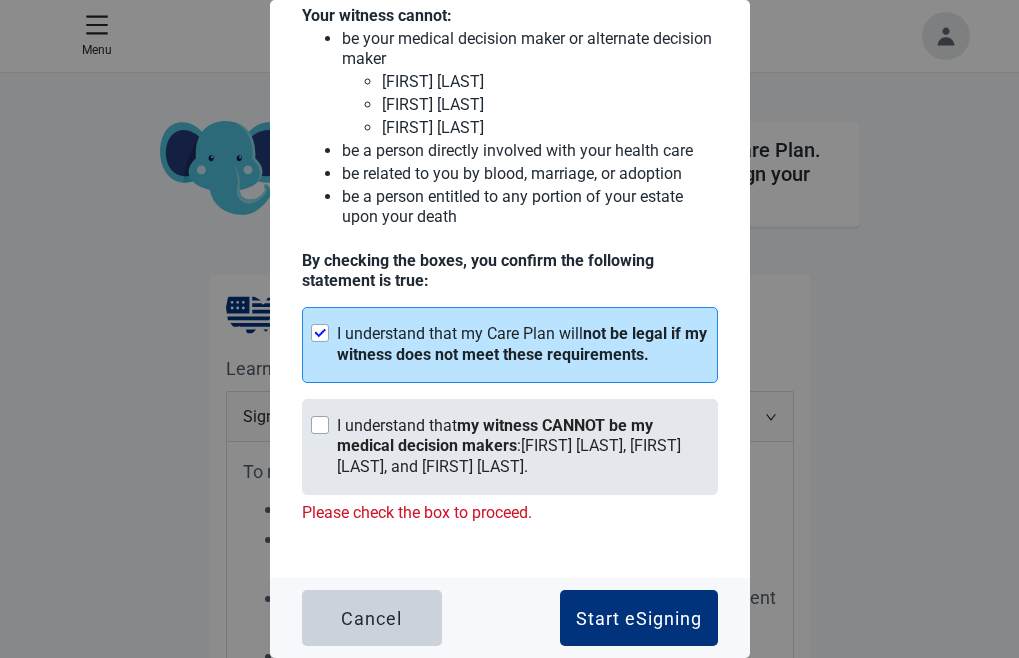 click at bounding box center (320, 425) 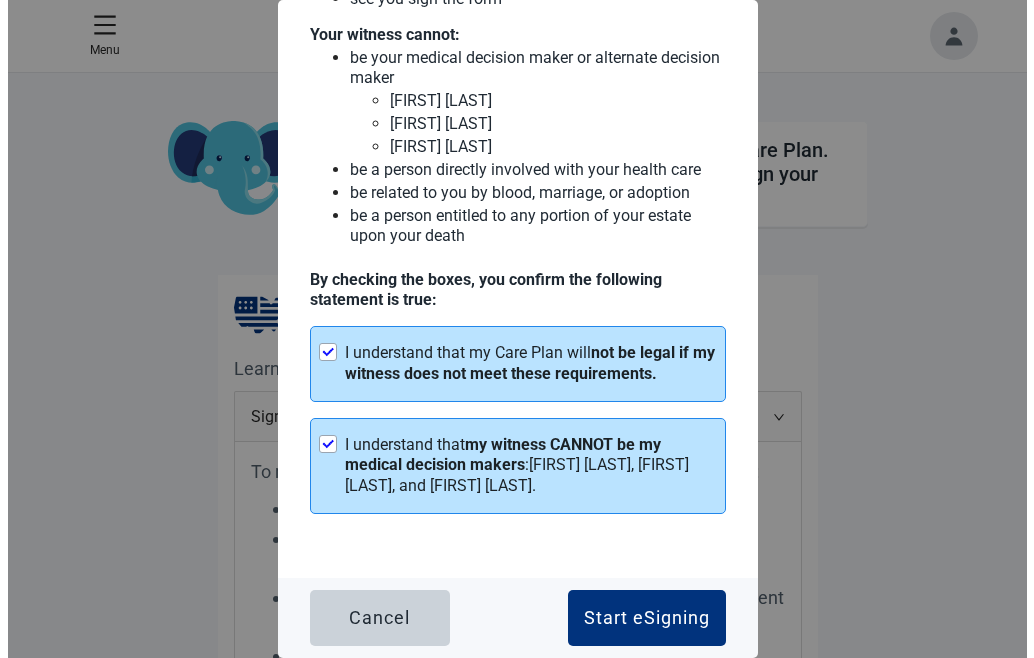 scroll, scrollTop: 235, scrollLeft: 0, axis: vertical 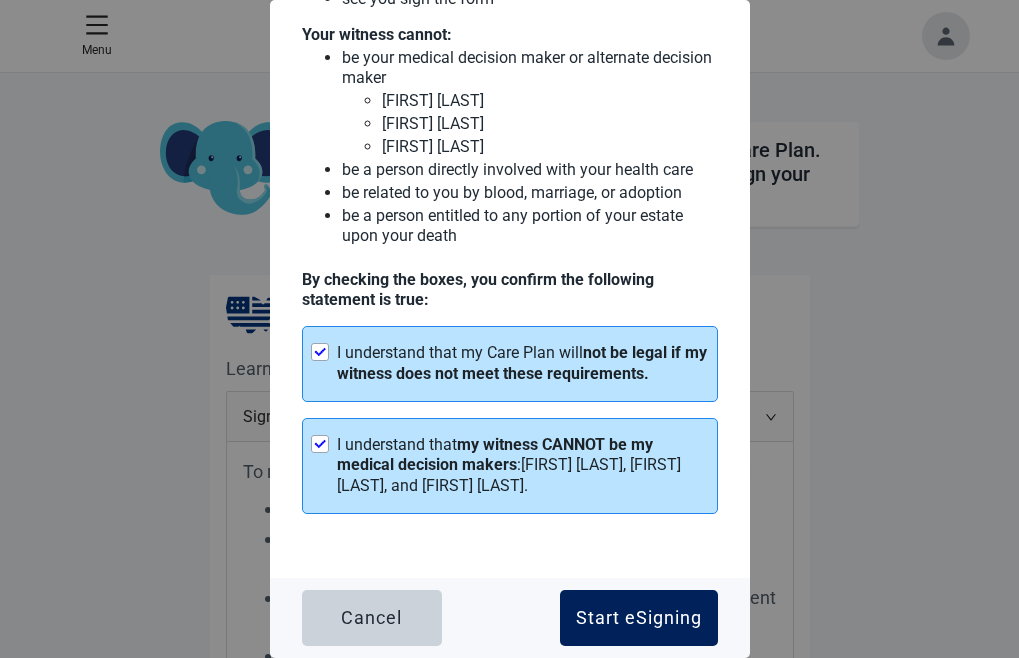 click on "Start eSigning" at bounding box center [639, 618] 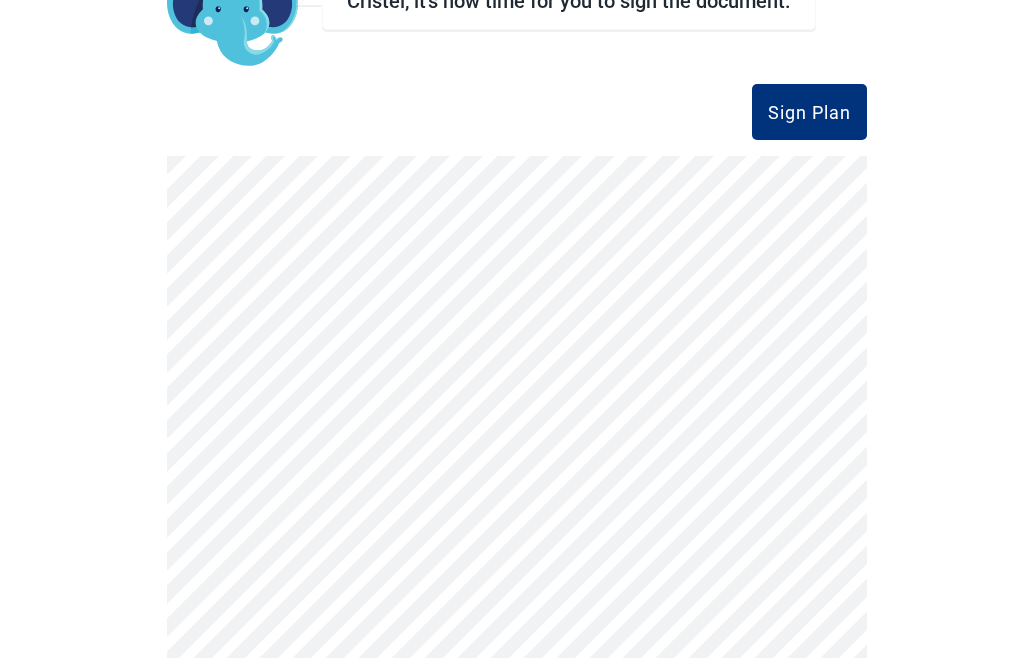 scroll, scrollTop: 206, scrollLeft: 0, axis: vertical 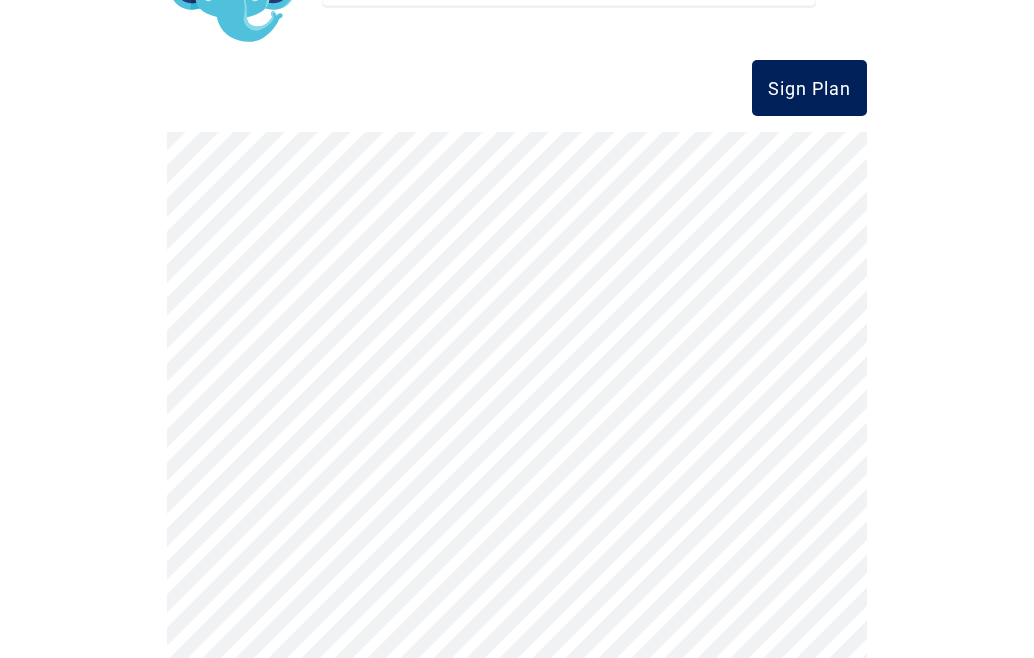 click on "Sign Plan" at bounding box center (809, 88) 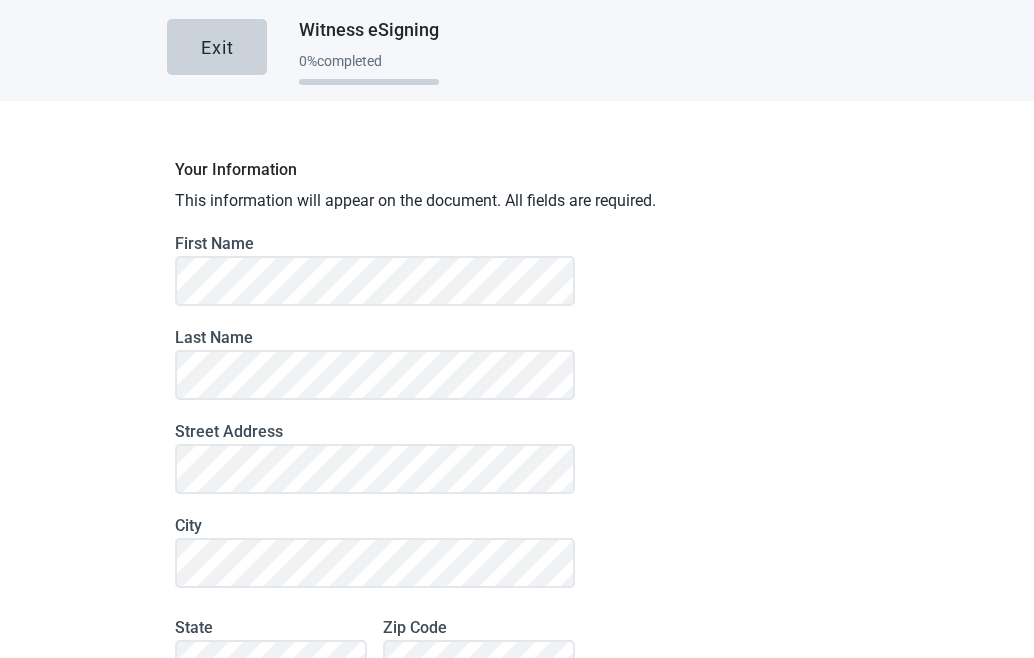 scroll, scrollTop: 0, scrollLeft: 0, axis: both 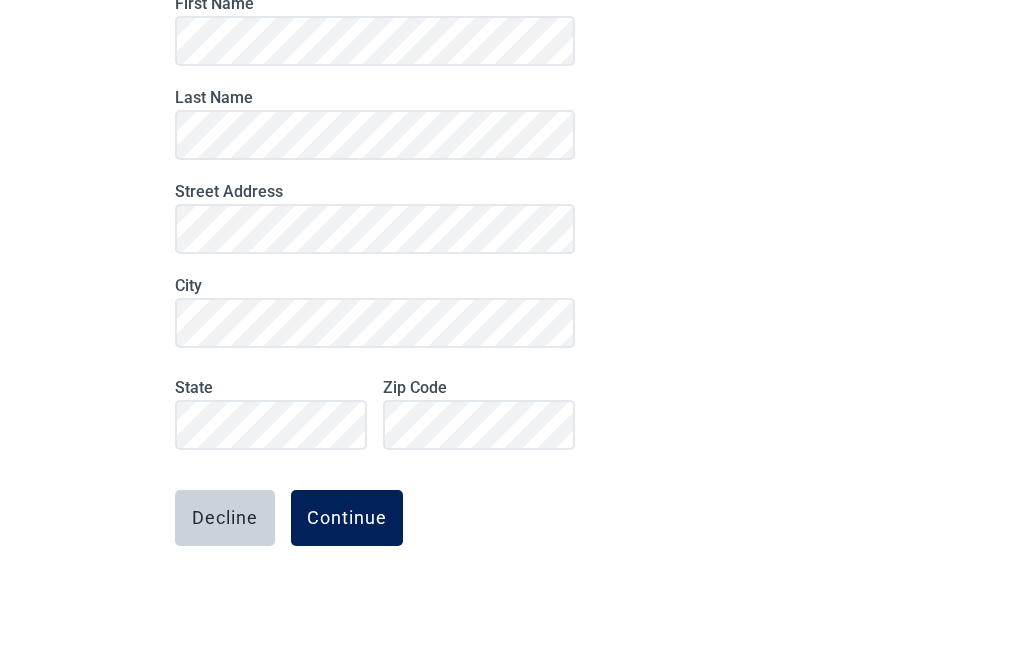 click on "Continue" at bounding box center (347, 518) 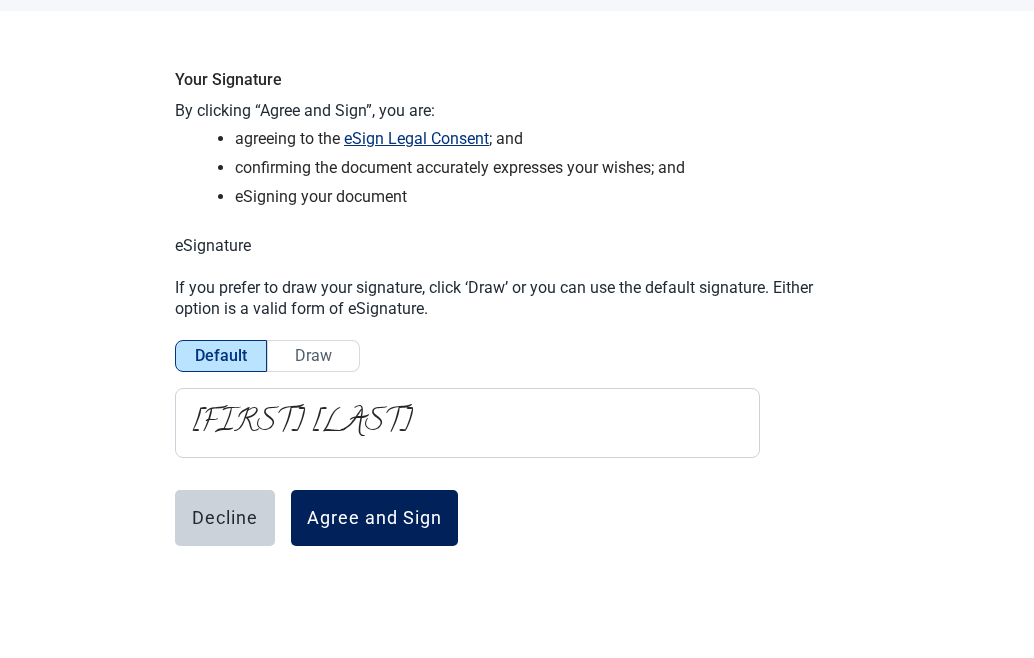 scroll, scrollTop: 93, scrollLeft: 0, axis: vertical 